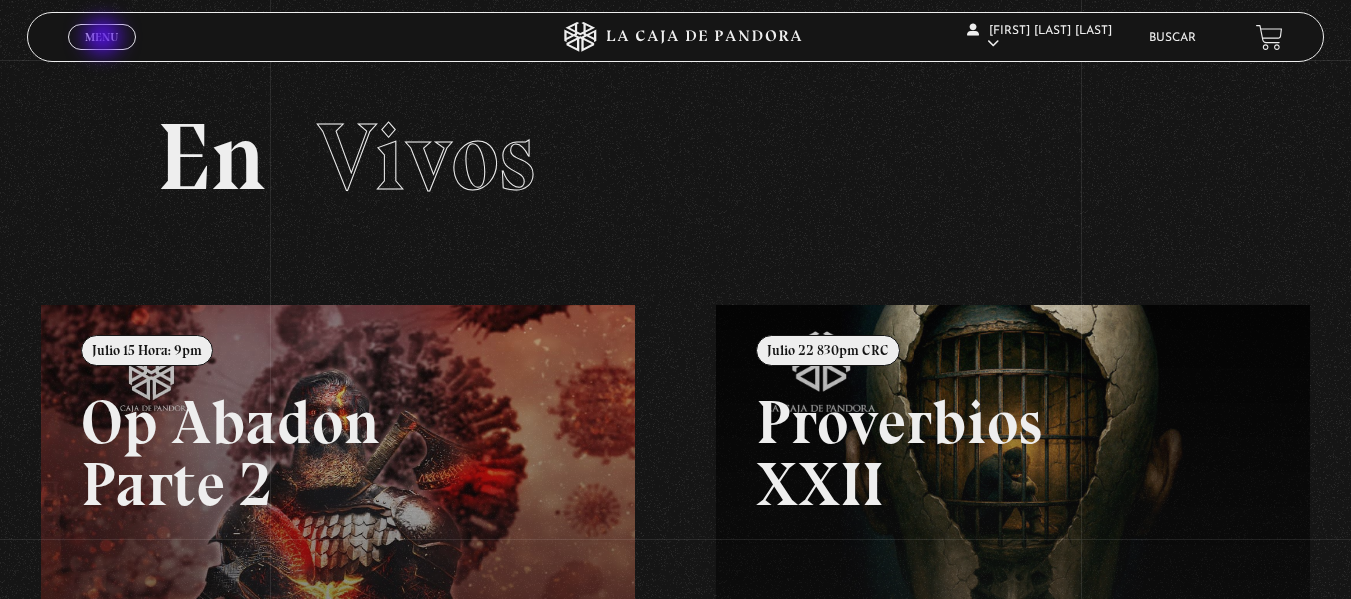 scroll, scrollTop: 0, scrollLeft: 0, axis: both 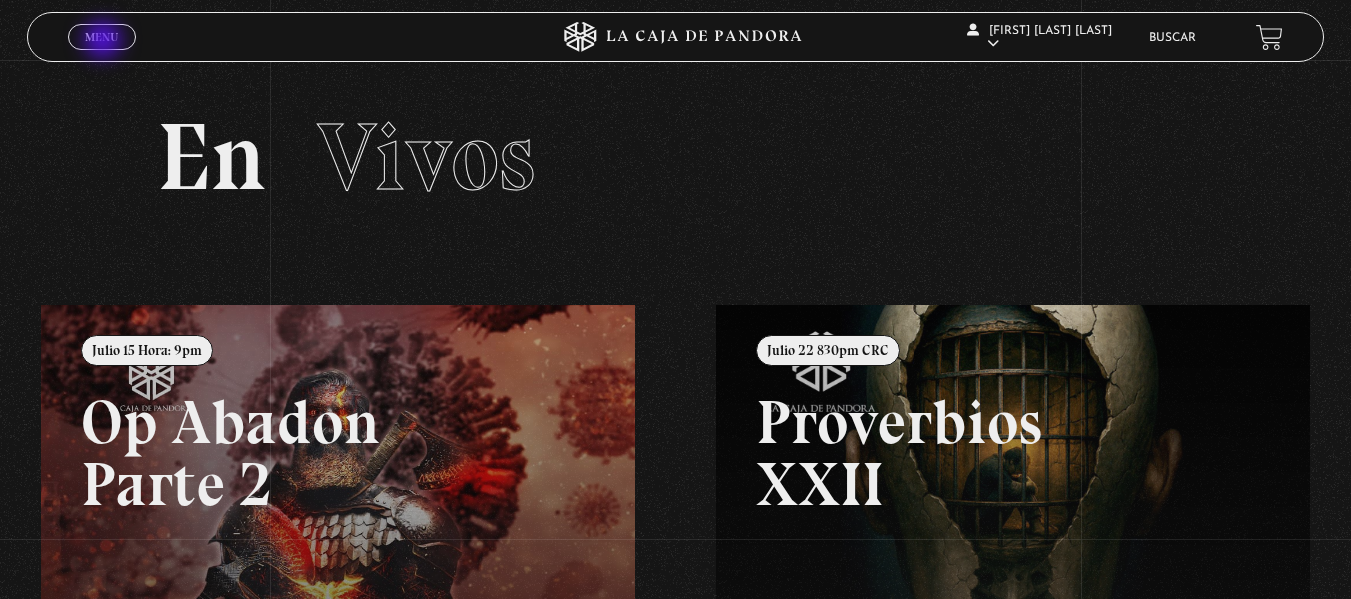 click on "Menu" at bounding box center [101, 37] 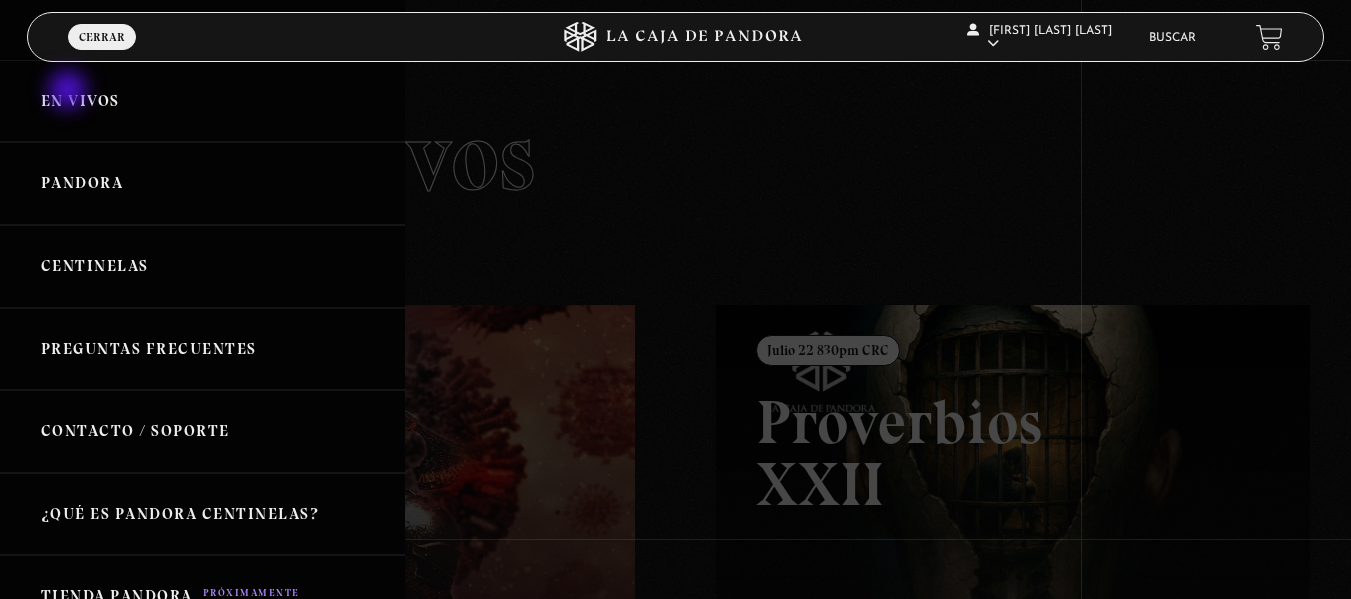 click on "En vivos" at bounding box center (202, 101) 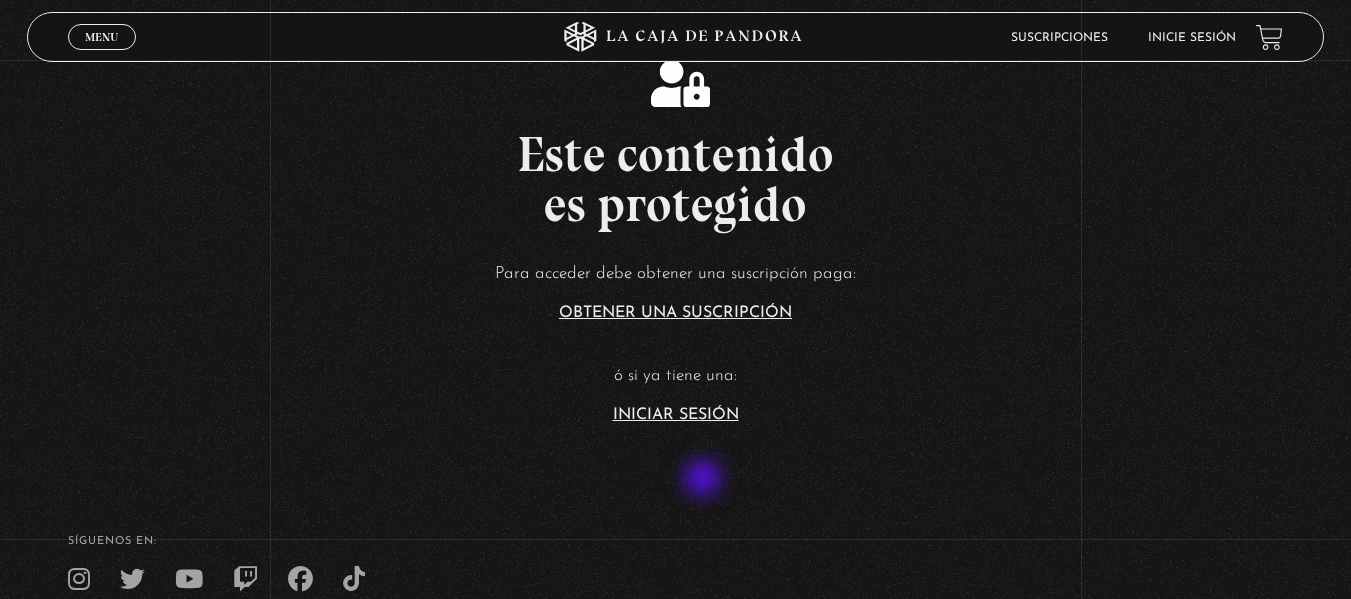 scroll, scrollTop: 321, scrollLeft: 0, axis: vertical 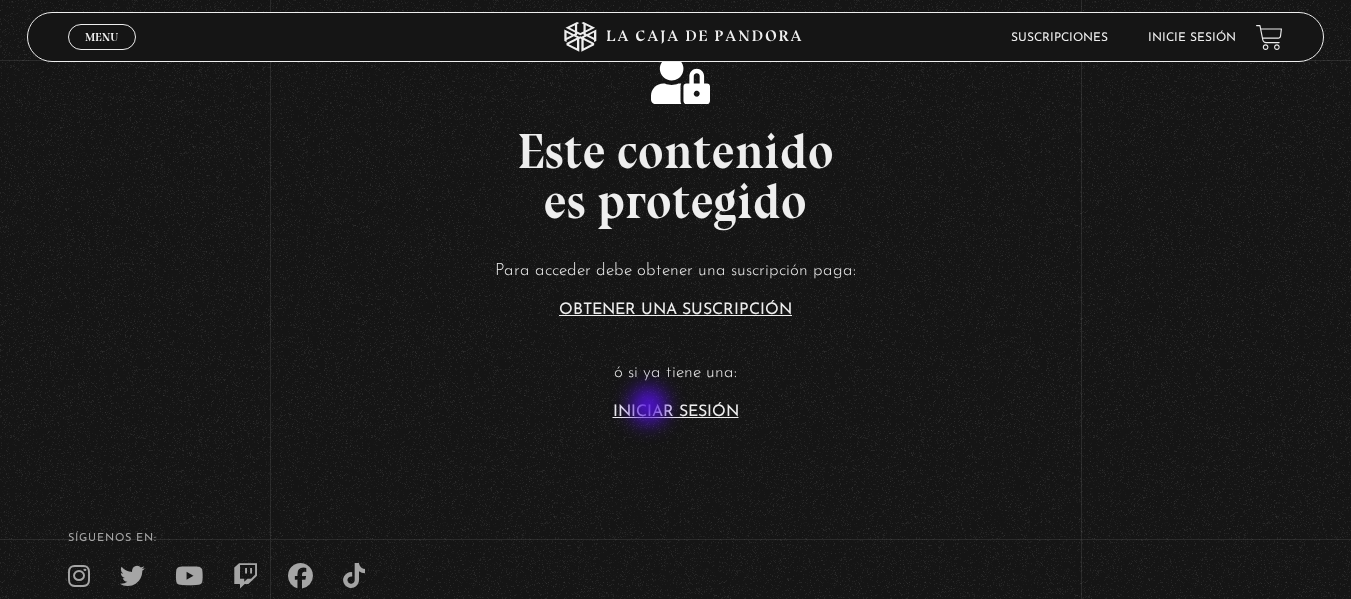 click on "Iniciar Sesión" at bounding box center [676, 412] 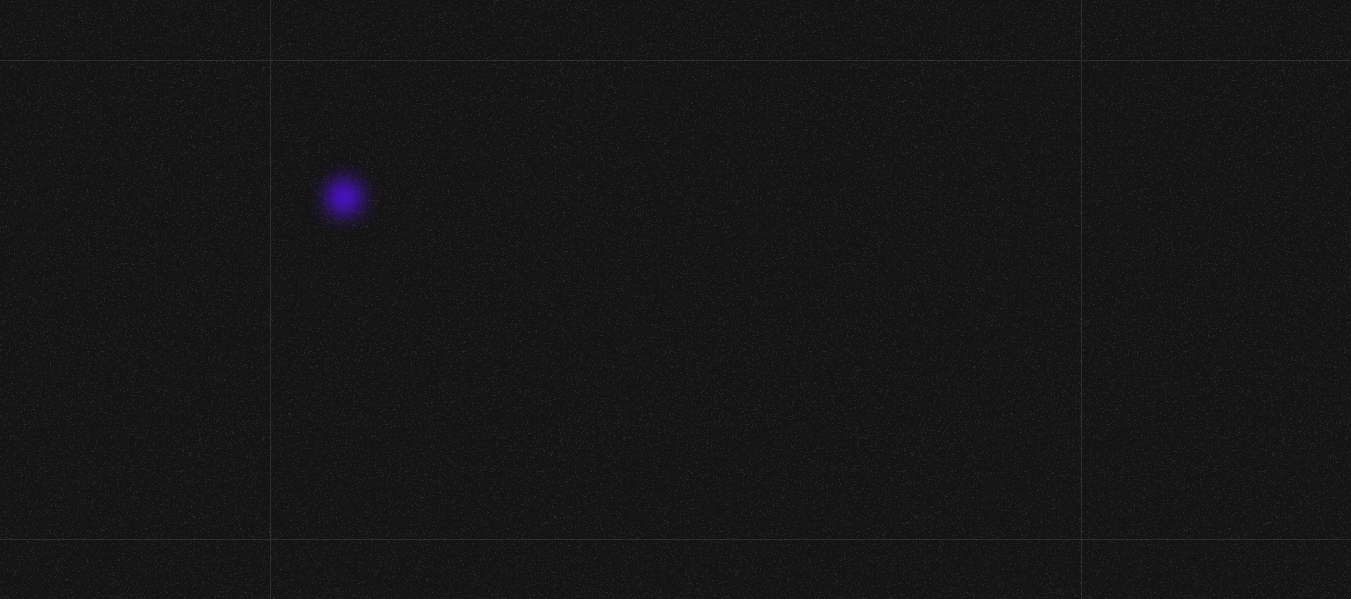 scroll, scrollTop: 0, scrollLeft: 0, axis: both 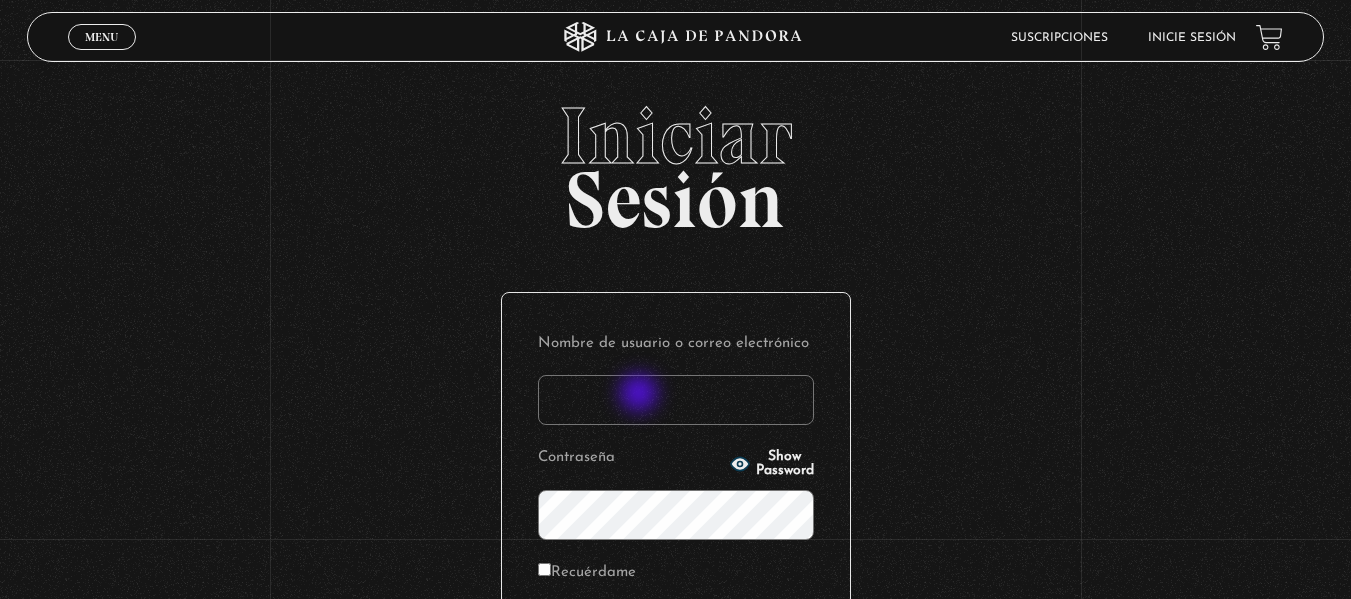 click on "Nombre de usuario o correo electrónico" at bounding box center [676, 400] 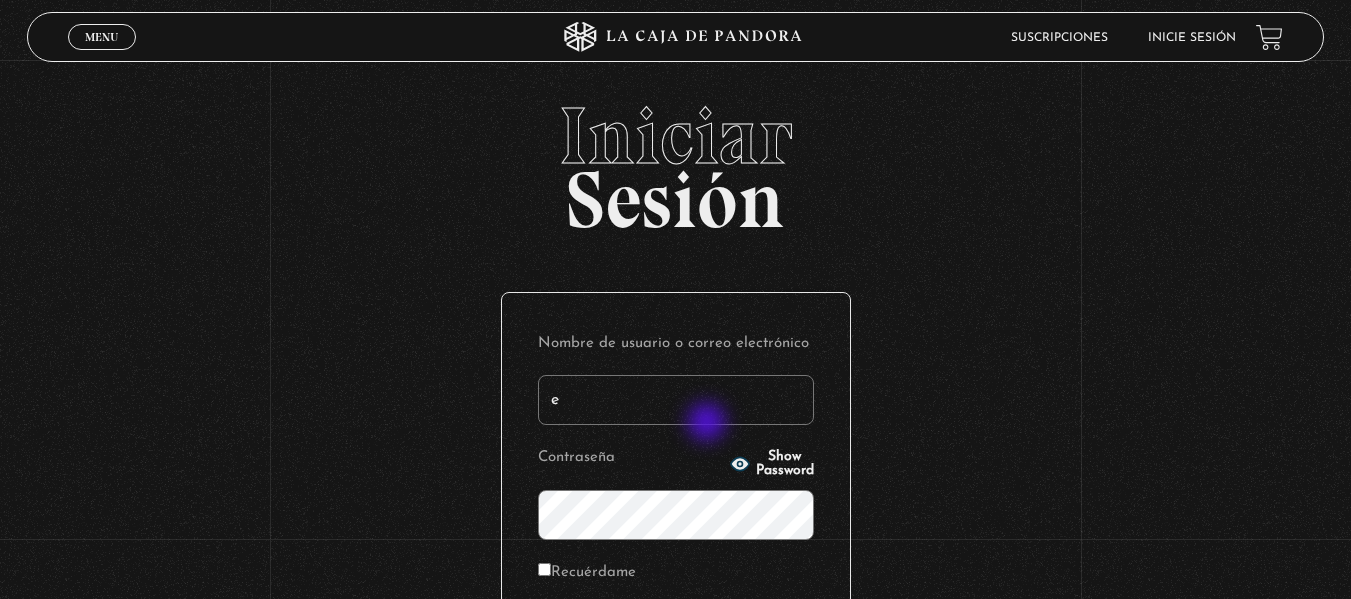type on "eullany.r@gmail.com" 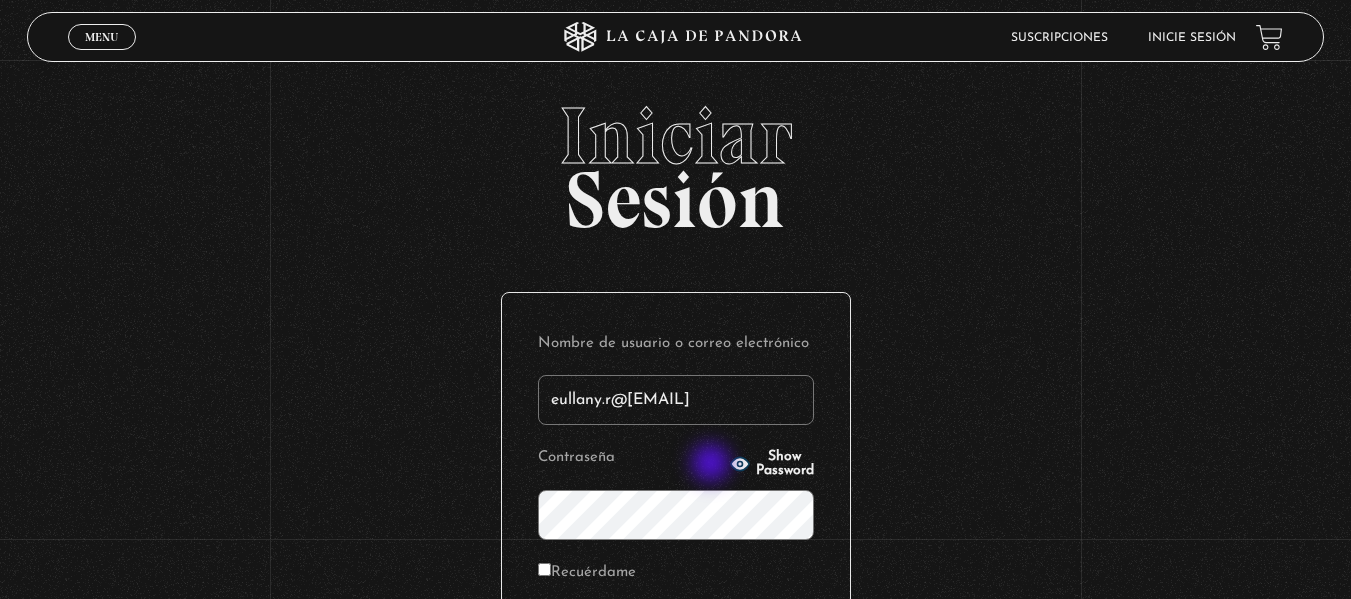 click 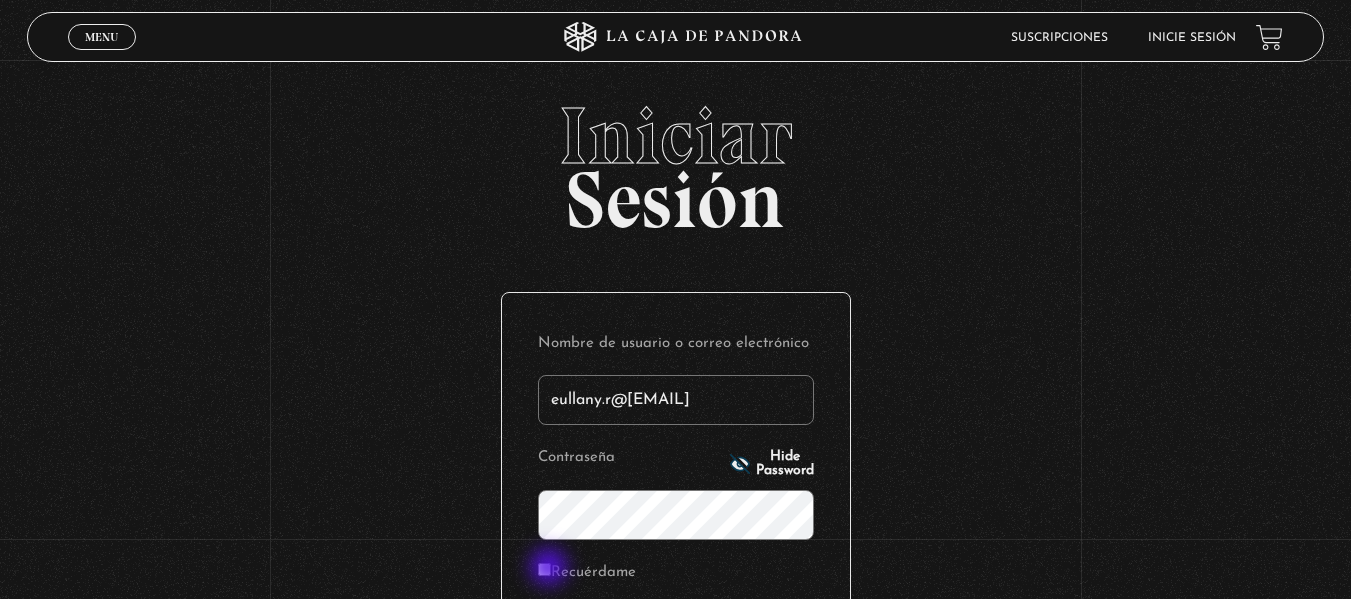click on "Recuérdame" at bounding box center [544, 569] 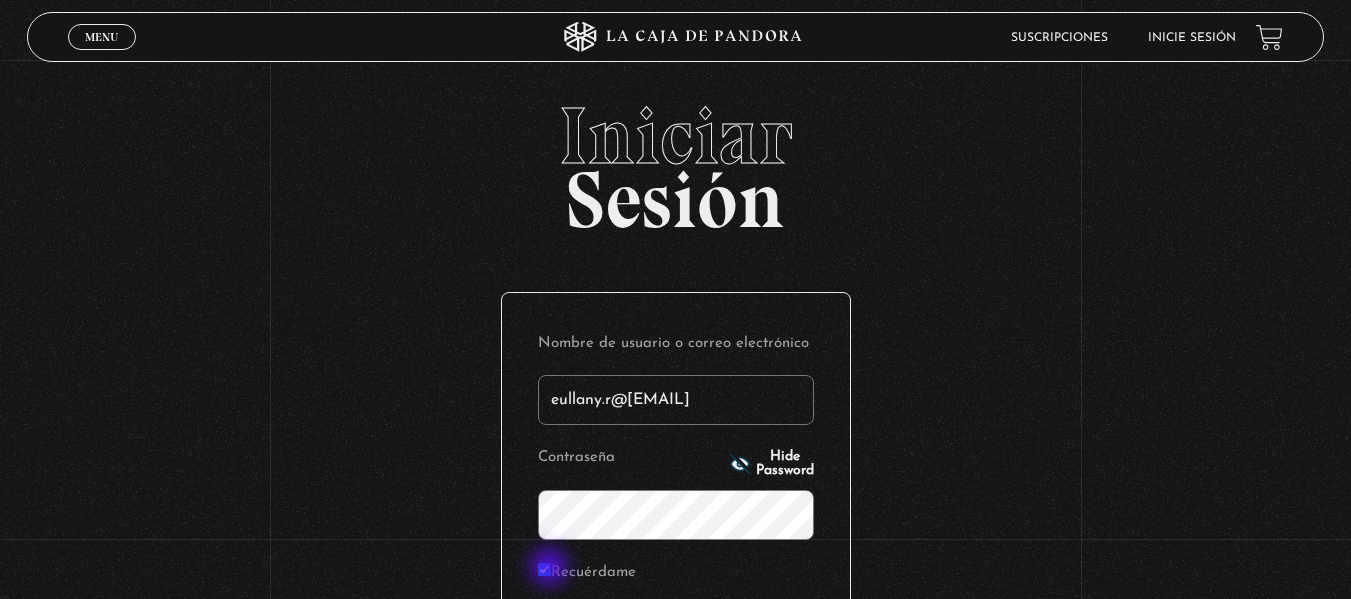 click on "Acceder" at bounding box center [676, 642] 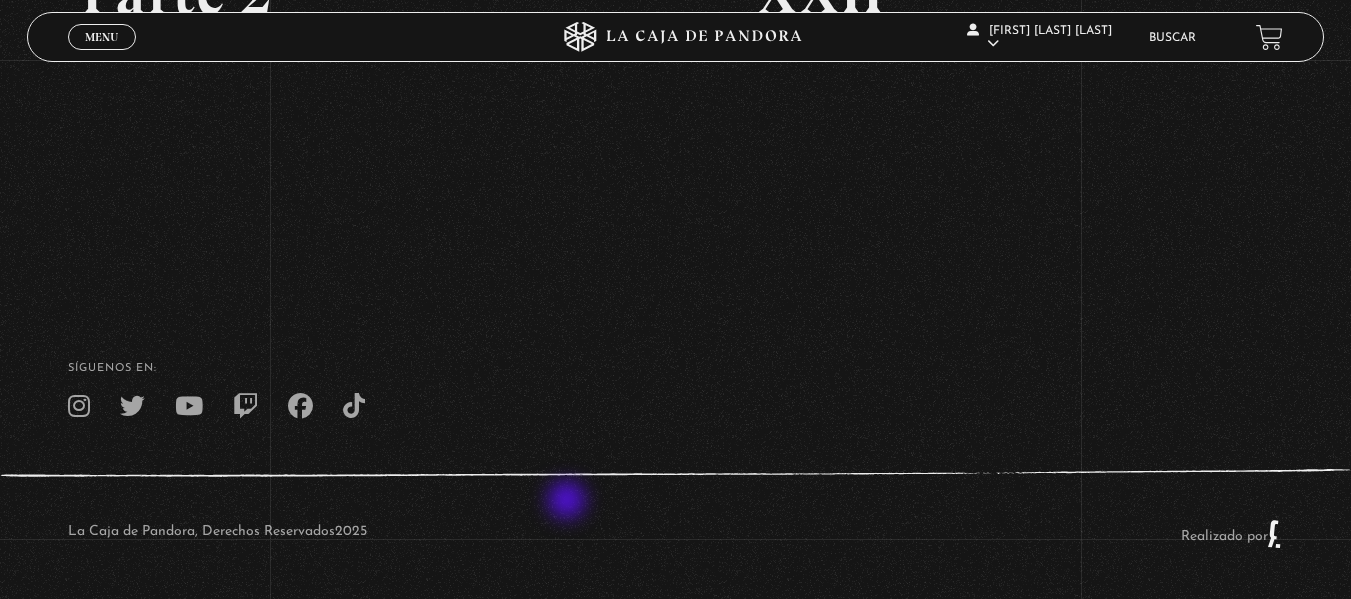 scroll, scrollTop: 0, scrollLeft: 0, axis: both 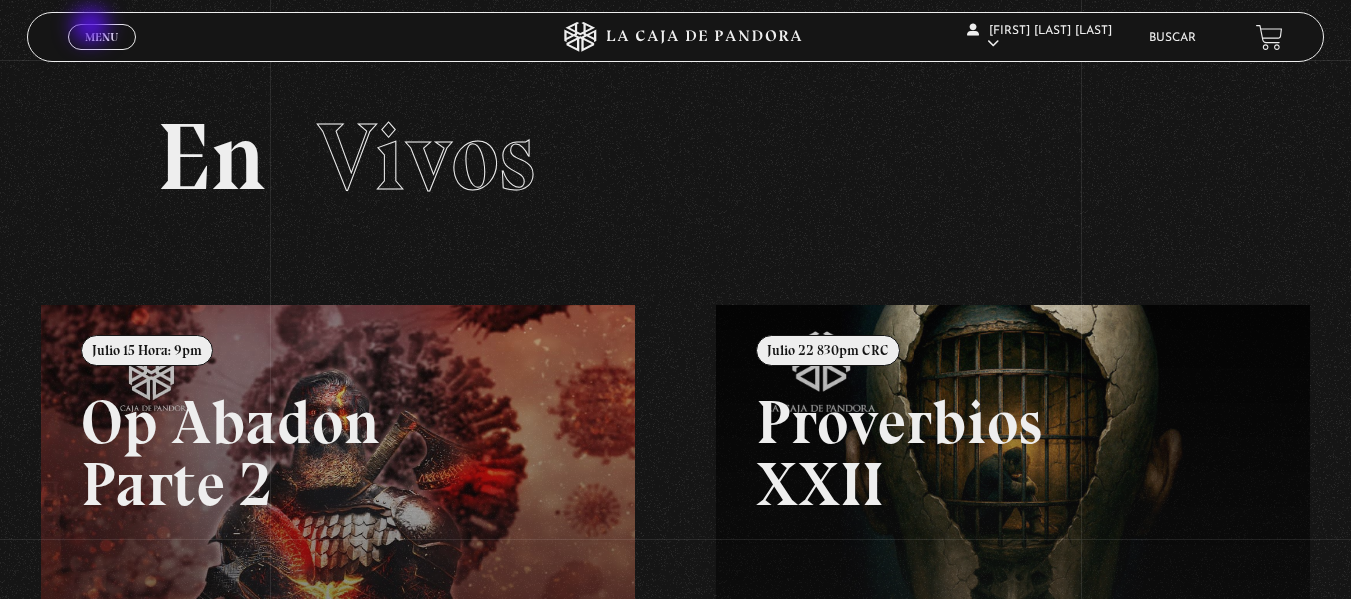 click on "Menu Cerrar" at bounding box center (102, 37) 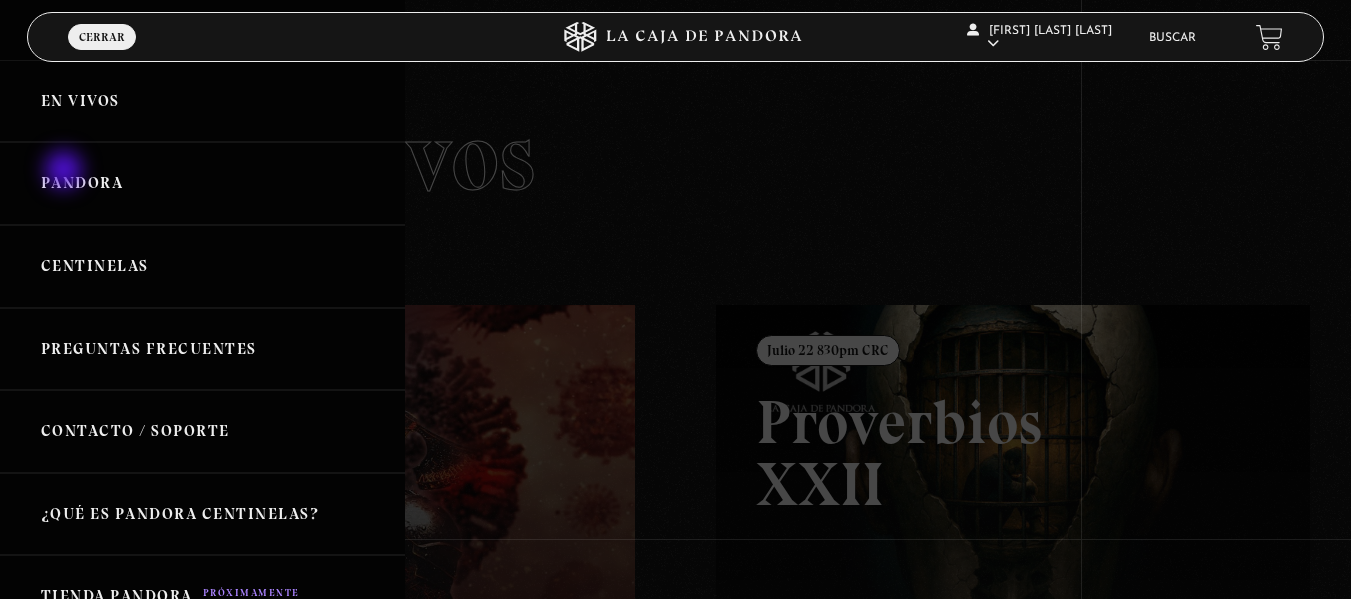 click on "Pandora" at bounding box center (202, 183) 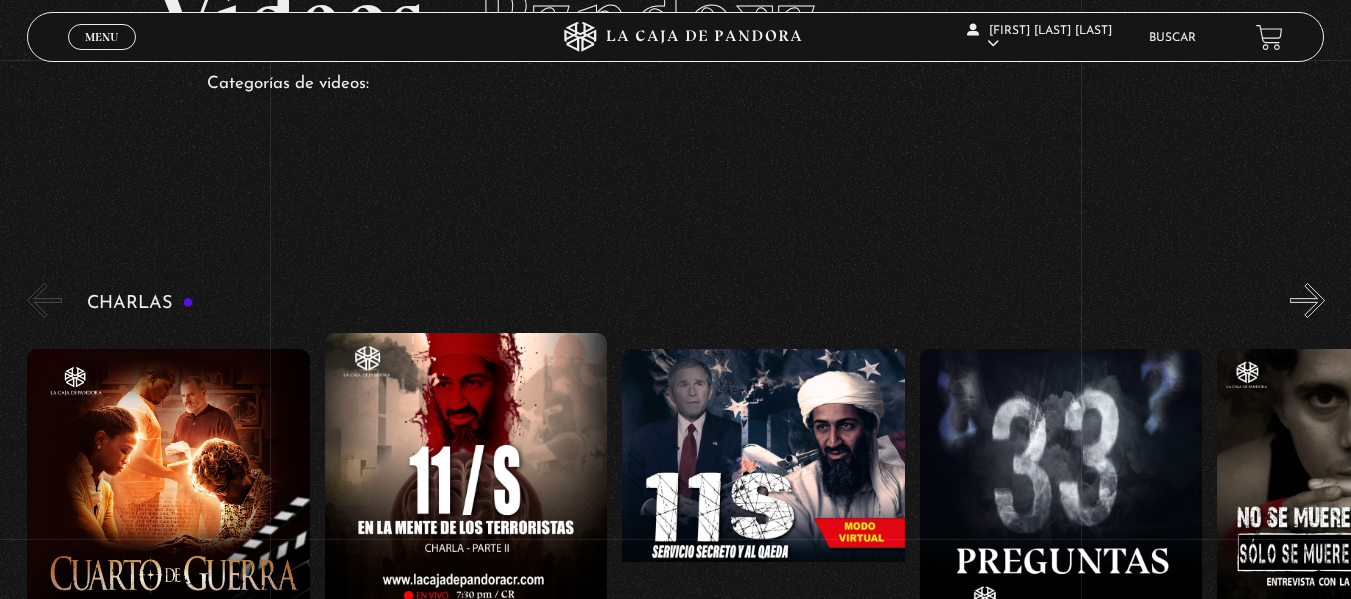 scroll, scrollTop: 0, scrollLeft: 0, axis: both 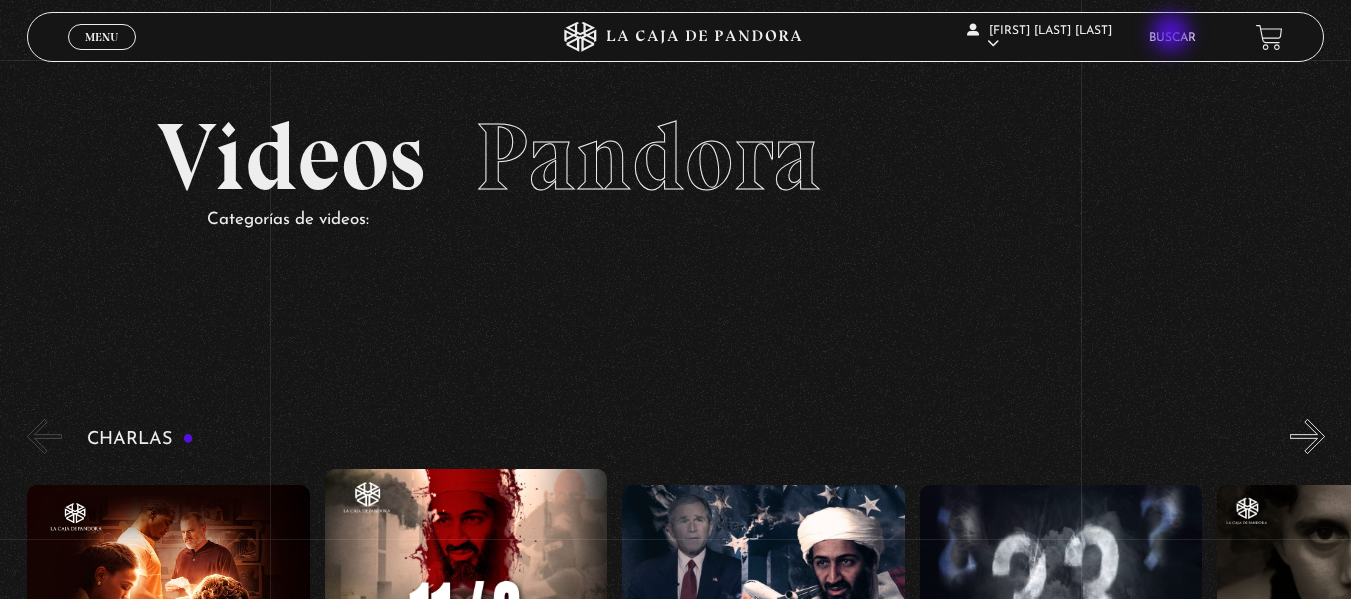 click on "Buscar" at bounding box center (1172, 38) 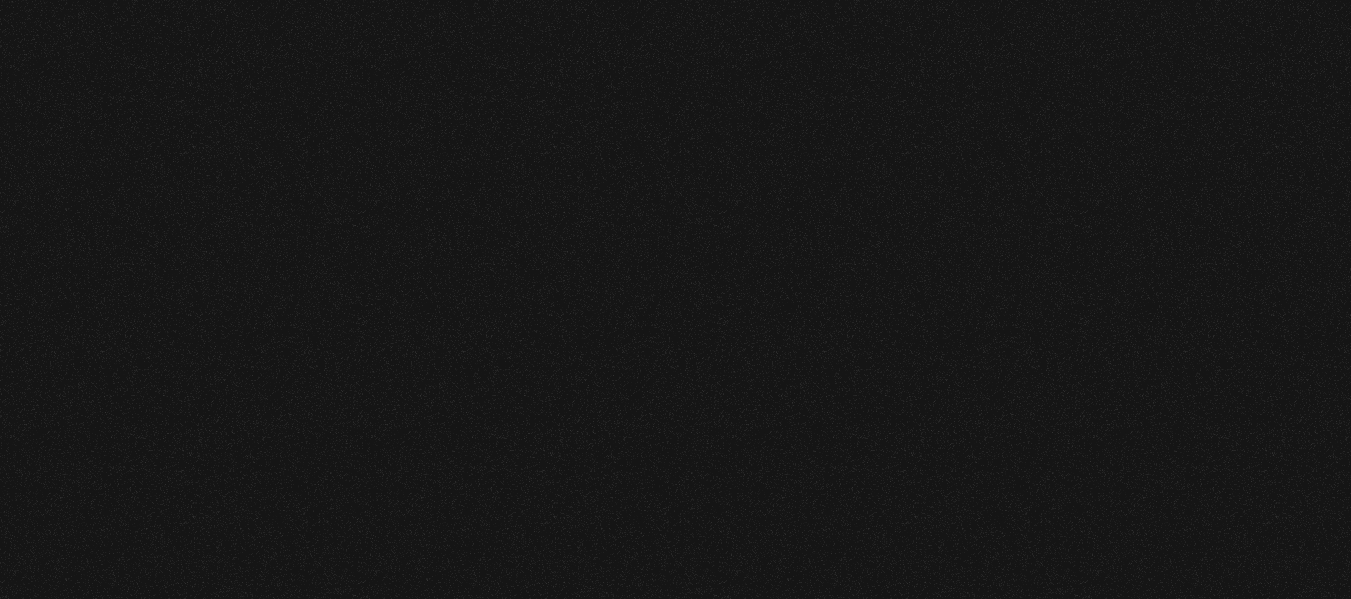 scroll, scrollTop: 0, scrollLeft: 0, axis: both 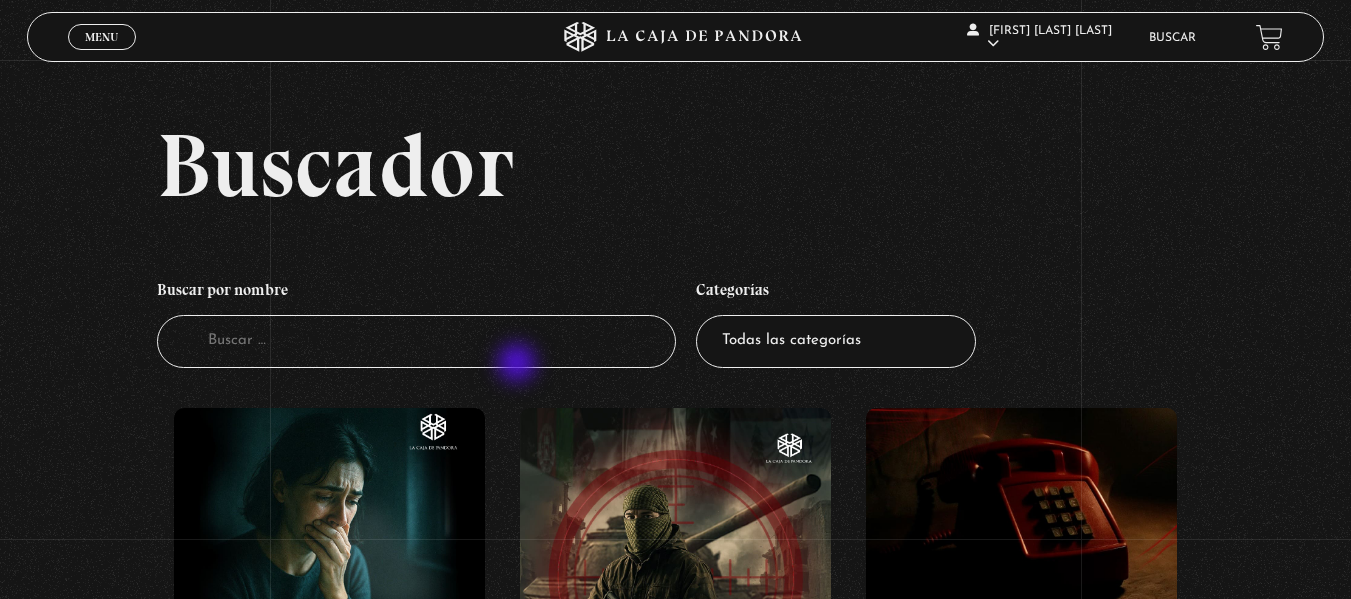 click on "Buscador" at bounding box center [416, 341] 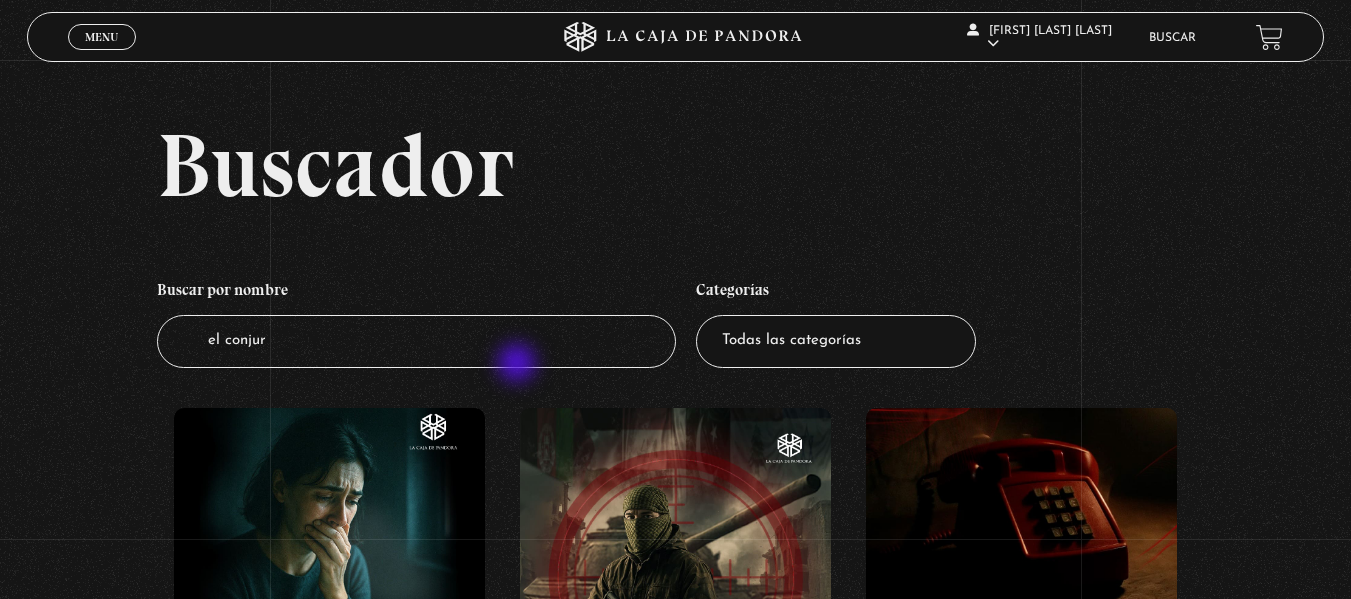type on "el conjuro" 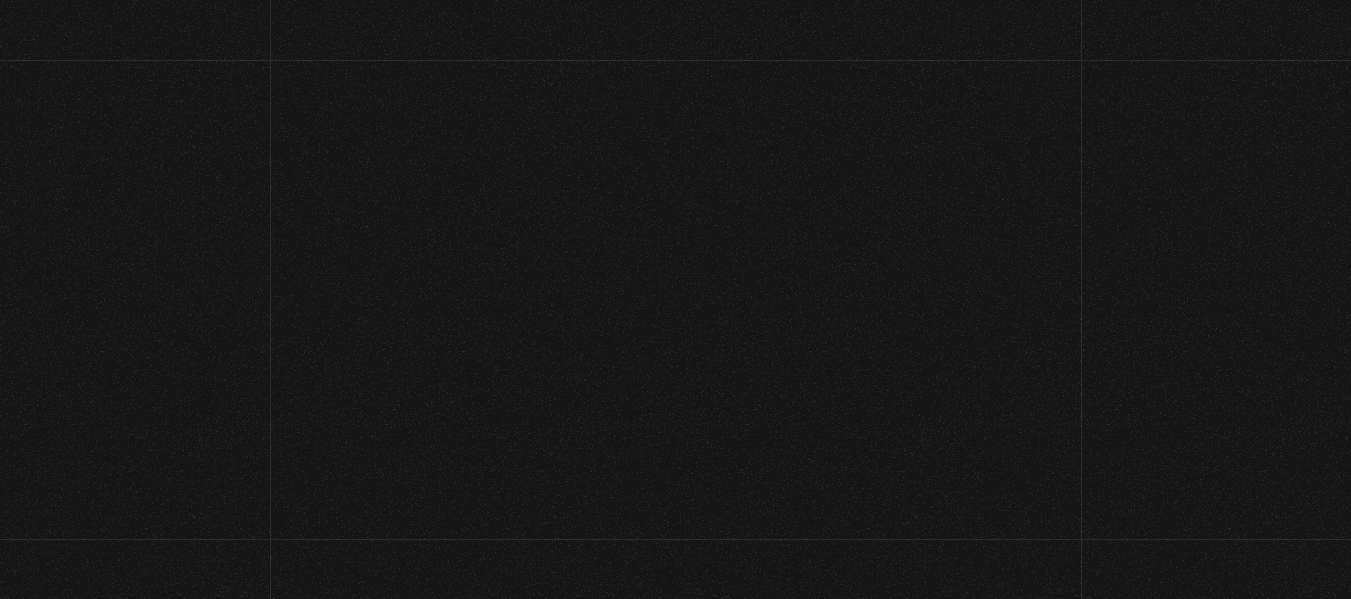 scroll, scrollTop: 155, scrollLeft: 0, axis: vertical 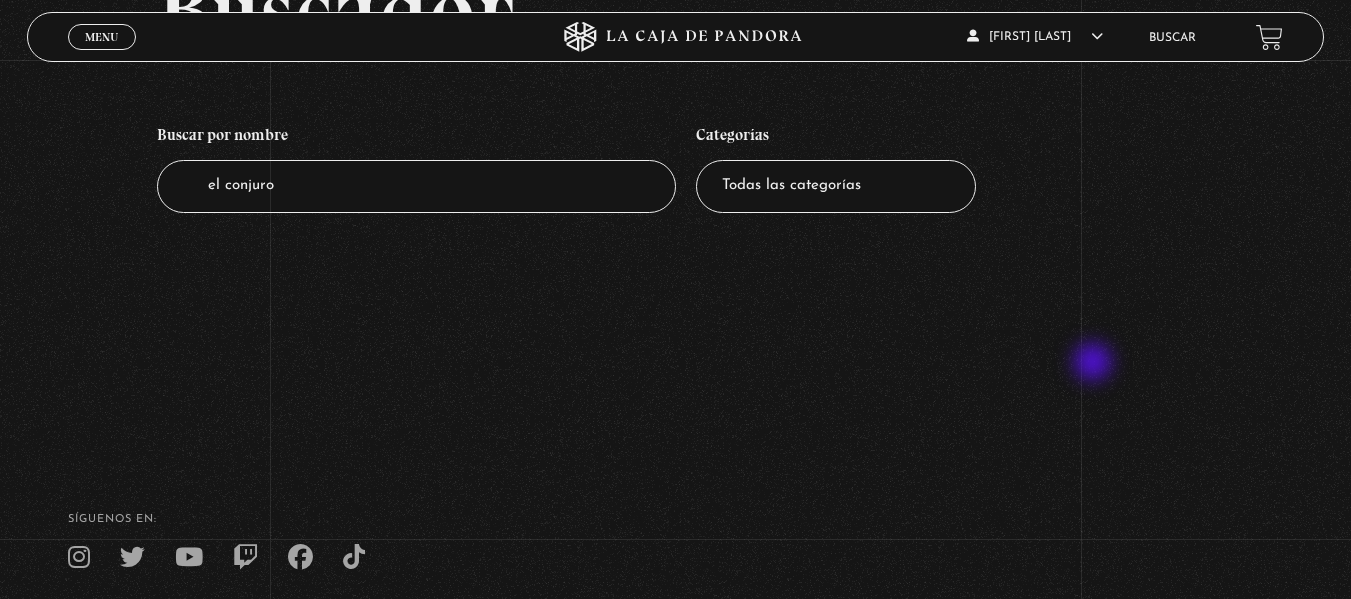 click on "Buscador
Buscar por nombre
Buscador el conjuro 		 Categorías
Todas las categorías
11:11 Humanitario  (1)
Amo los Lunes  (2)
Análisis de series y películas  (22)
Asesinos Seriales  (2)
Centinelas  (113)
Charlas  (8)
Entrevistas  (7)
Hacktivismo  (5)
Mercado  (1)
Mundo Espiritual  (20)
Nuevo Orden Mundial NWO  (80)
Pandora Bio  (24)
Pandora Prepper  (23)
Pandora Tour  (3)
Paranormal  (11)
Pastelería  (1)
Peligros en la web  (4)
Regulares  (1)
Teorías de Conspiración  (7)" at bounding box center [675, 144] 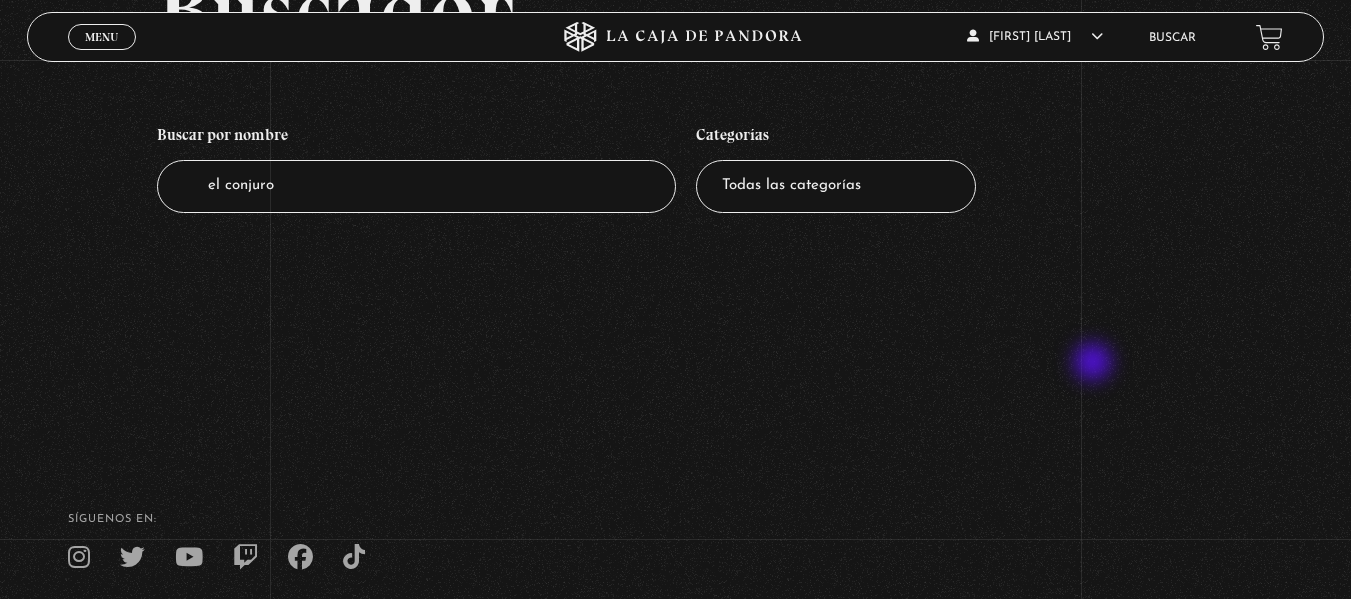 scroll, scrollTop: 0, scrollLeft: 0, axis: both 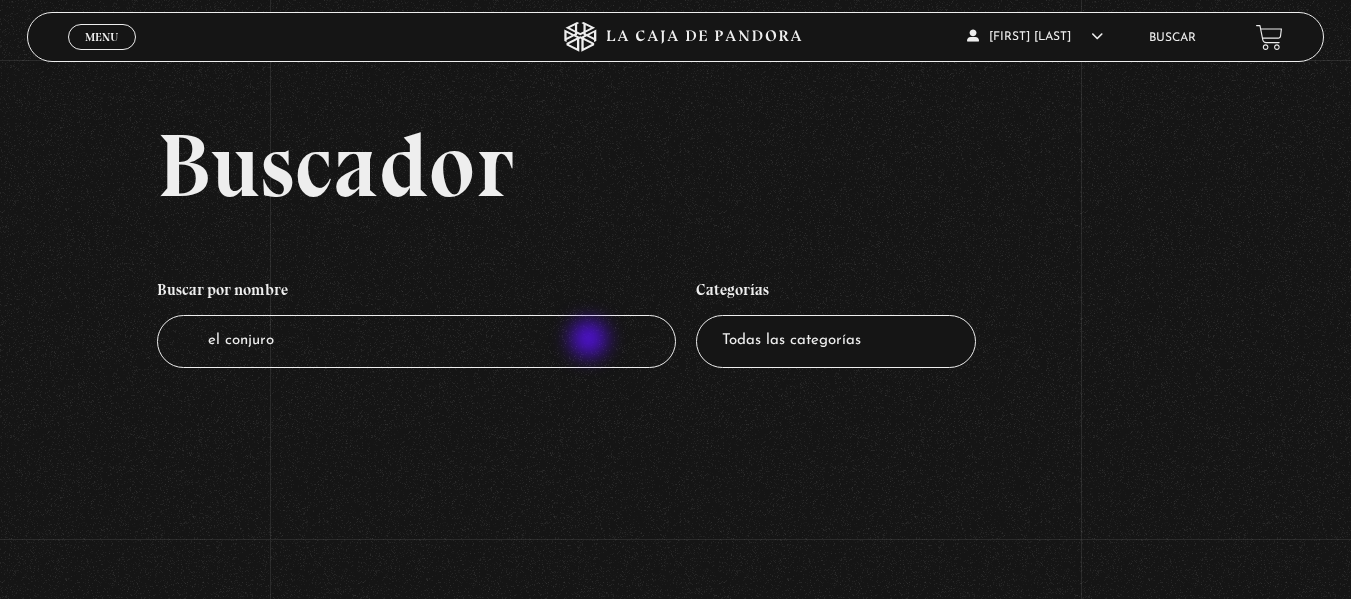 click on "el conjuro" at bounding box center [416, 341] 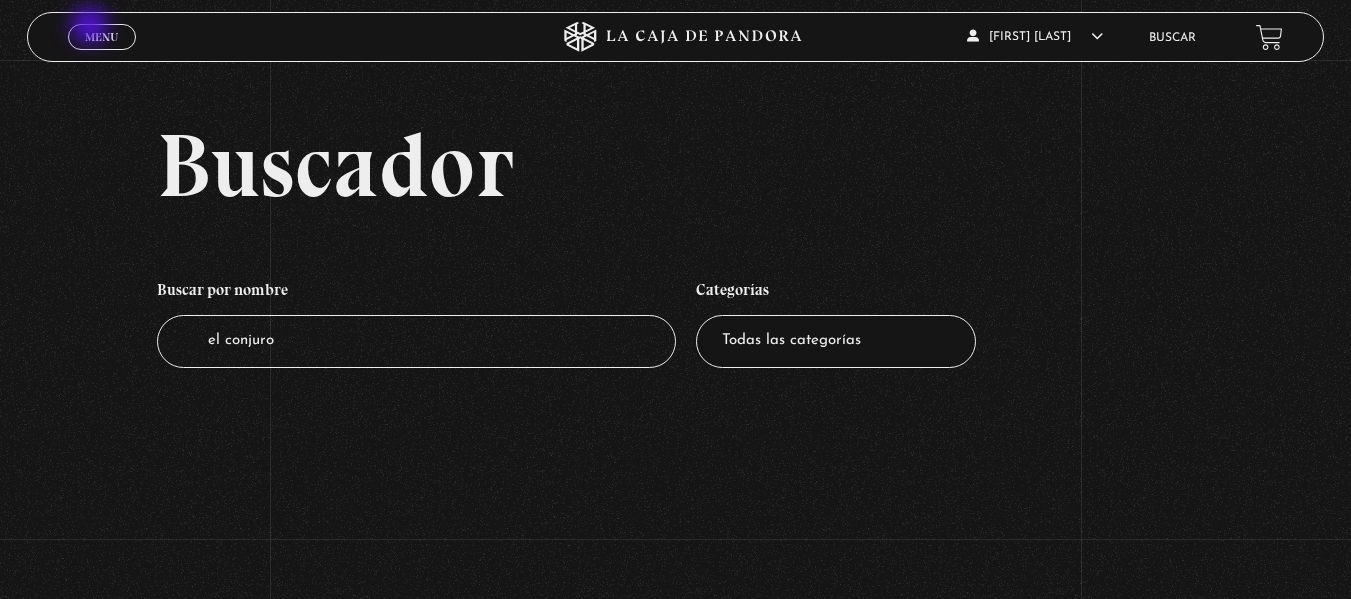 click on "Menu Cerrar" at bounding box center (102, 37) 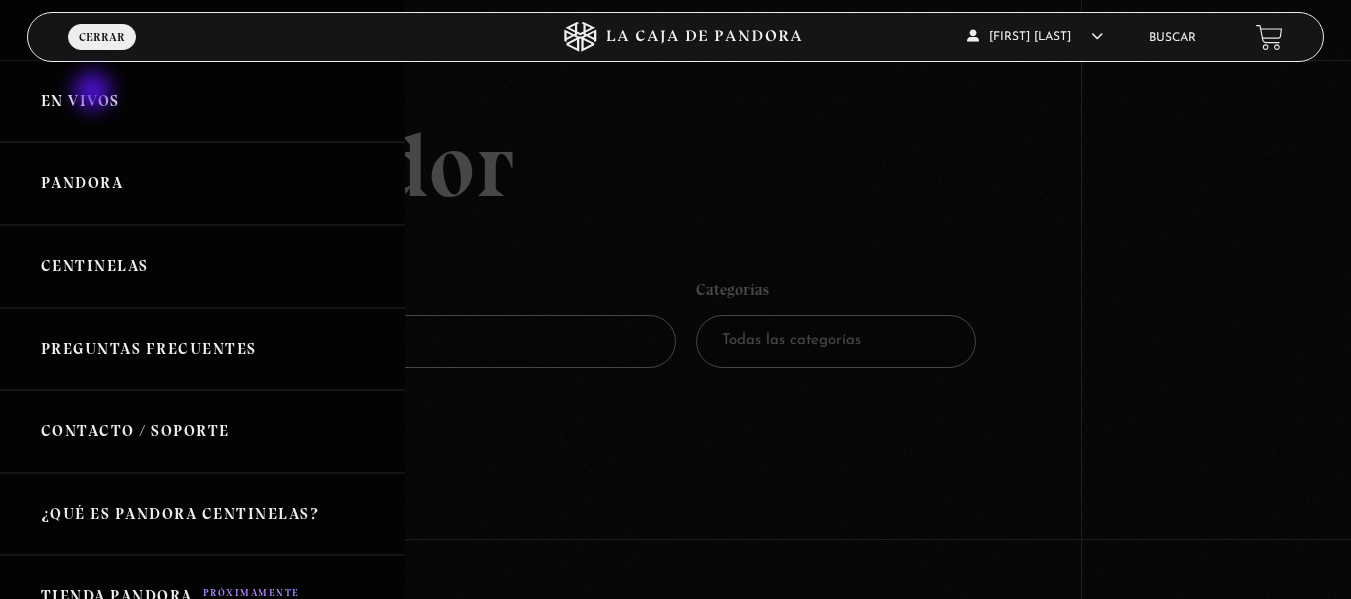 click on "En vivos" at bounding box center (202, 101) 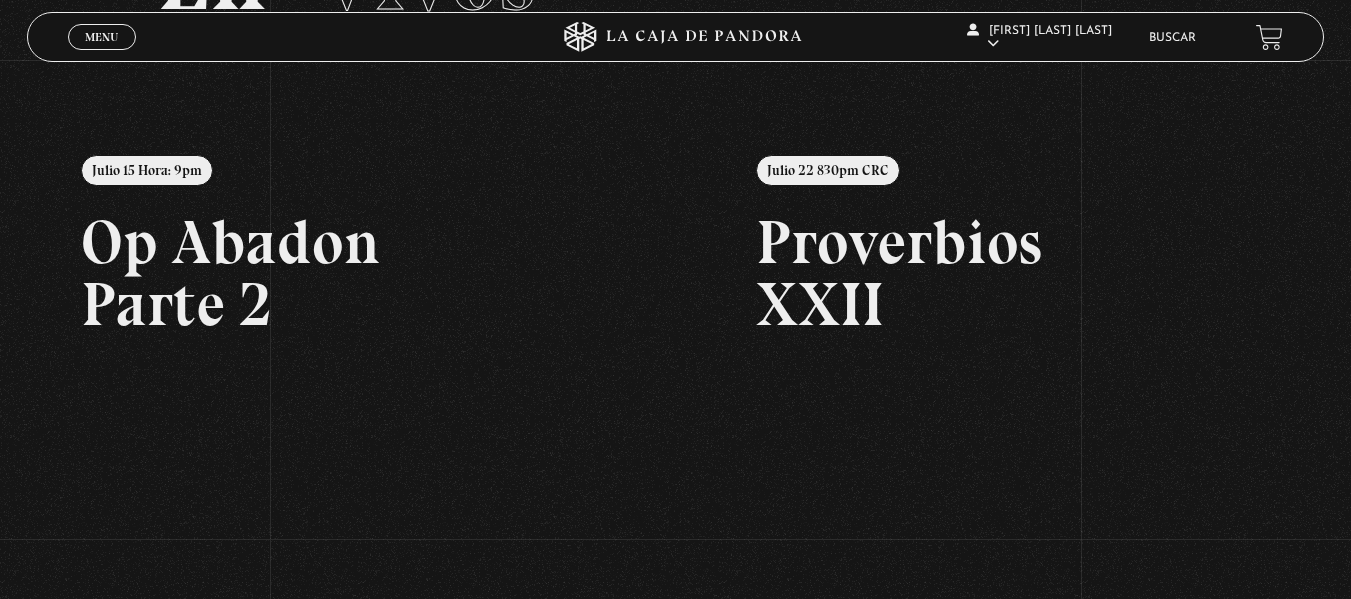scroll, scrollTop: 0, scrollLeft: 0, axis: both 